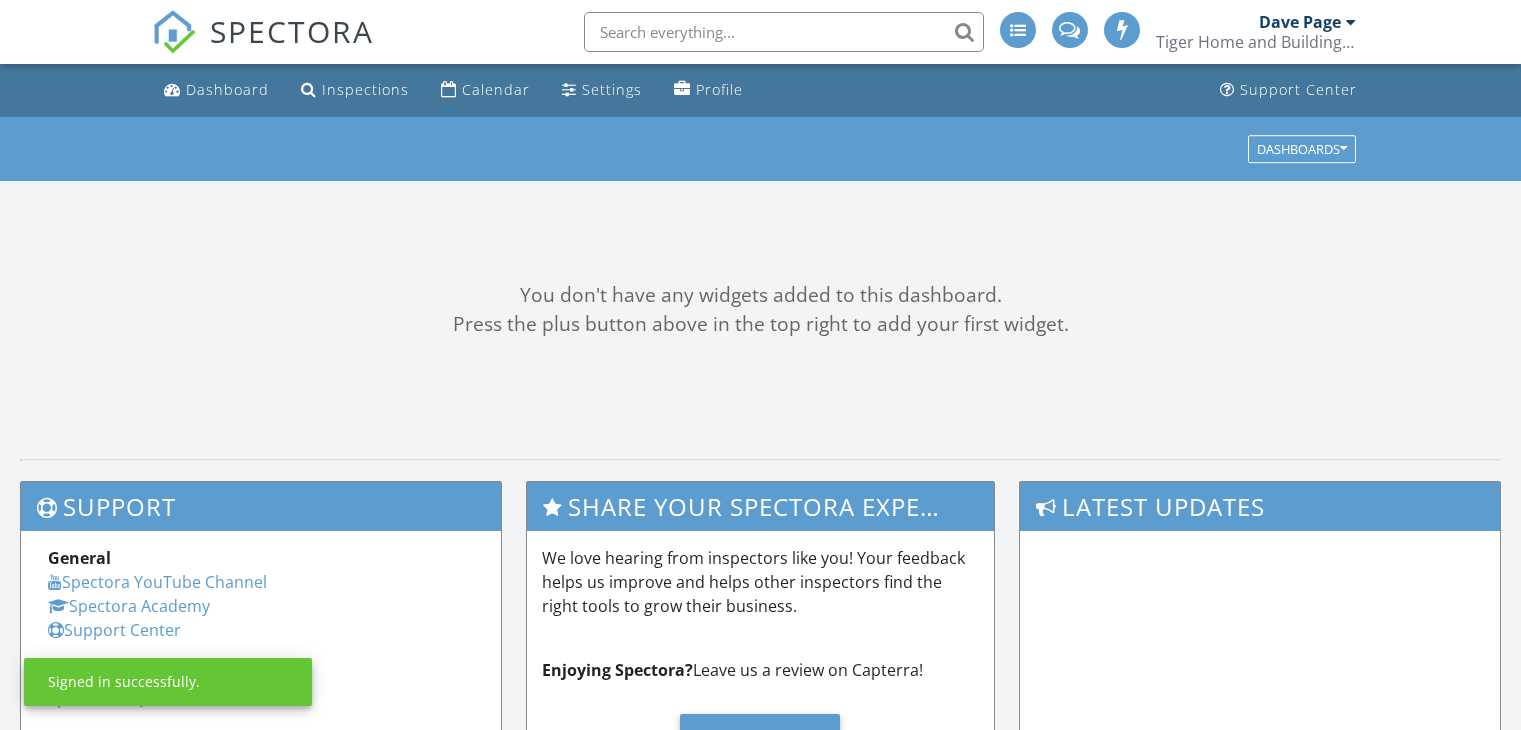 scroll, scrollTop: 0, scrollLeft: 0, axis: both 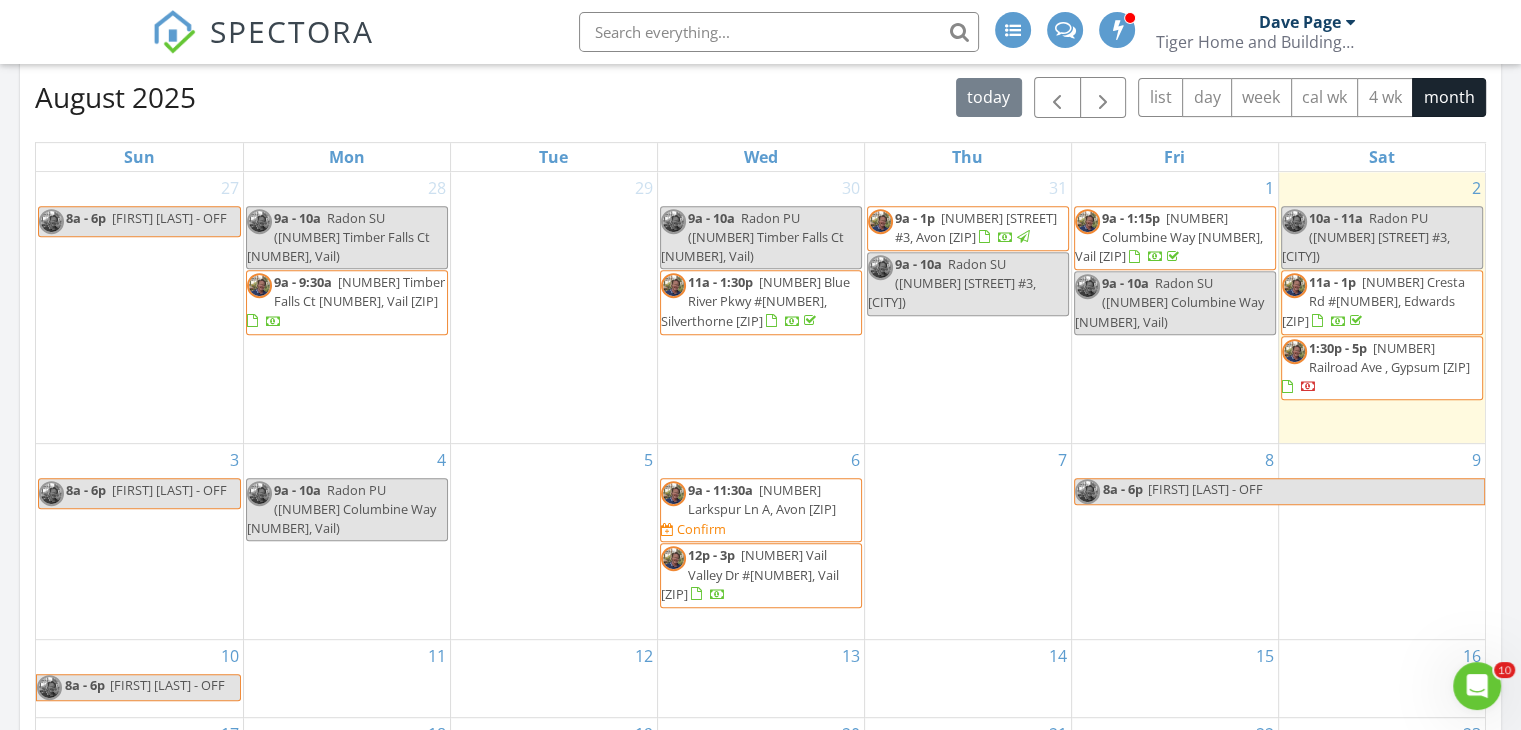 click on "429 Railroad Ave , Gypsum 81637" at bounding box center (1389, 357) 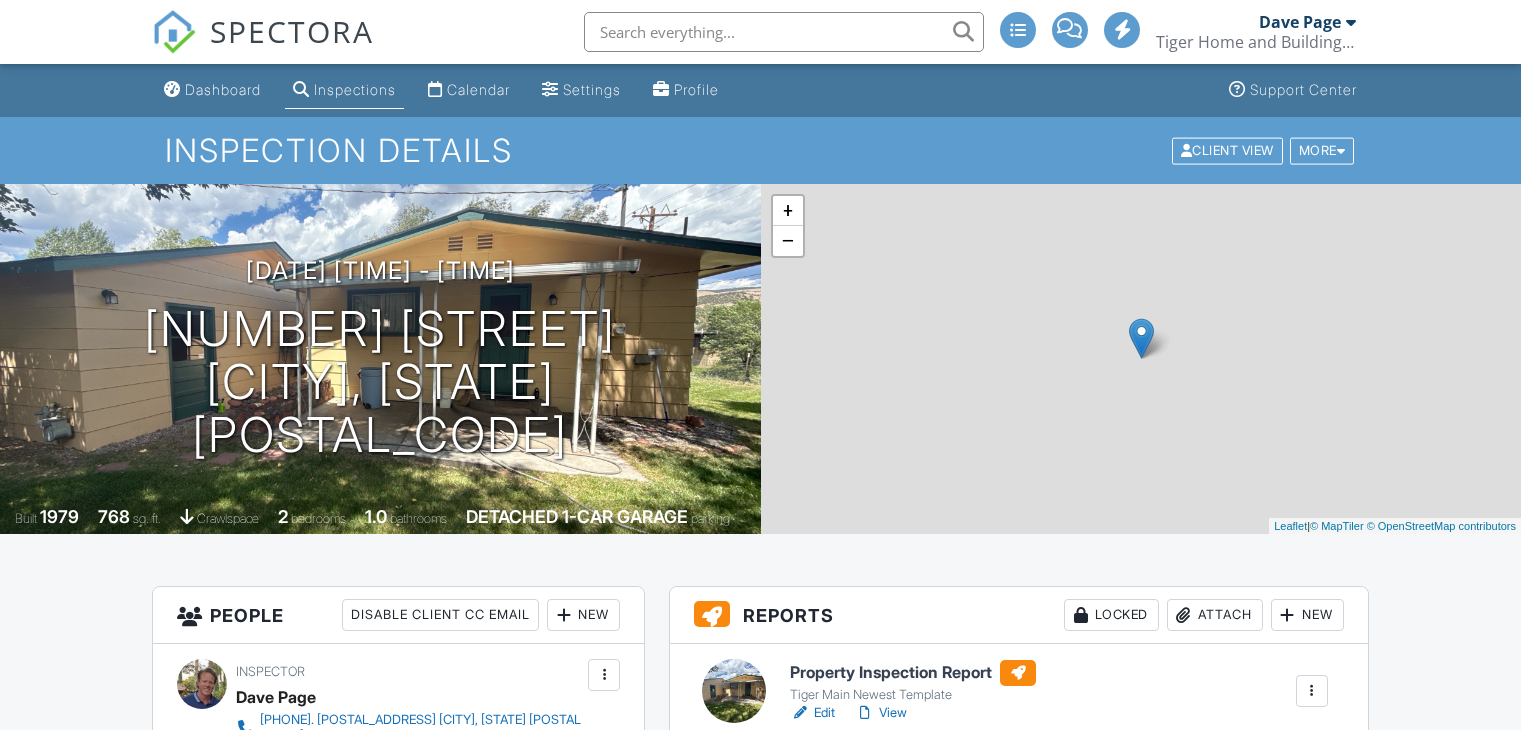 scroll, scrollTop: 164, scrollLeft: 0, axis: vertical 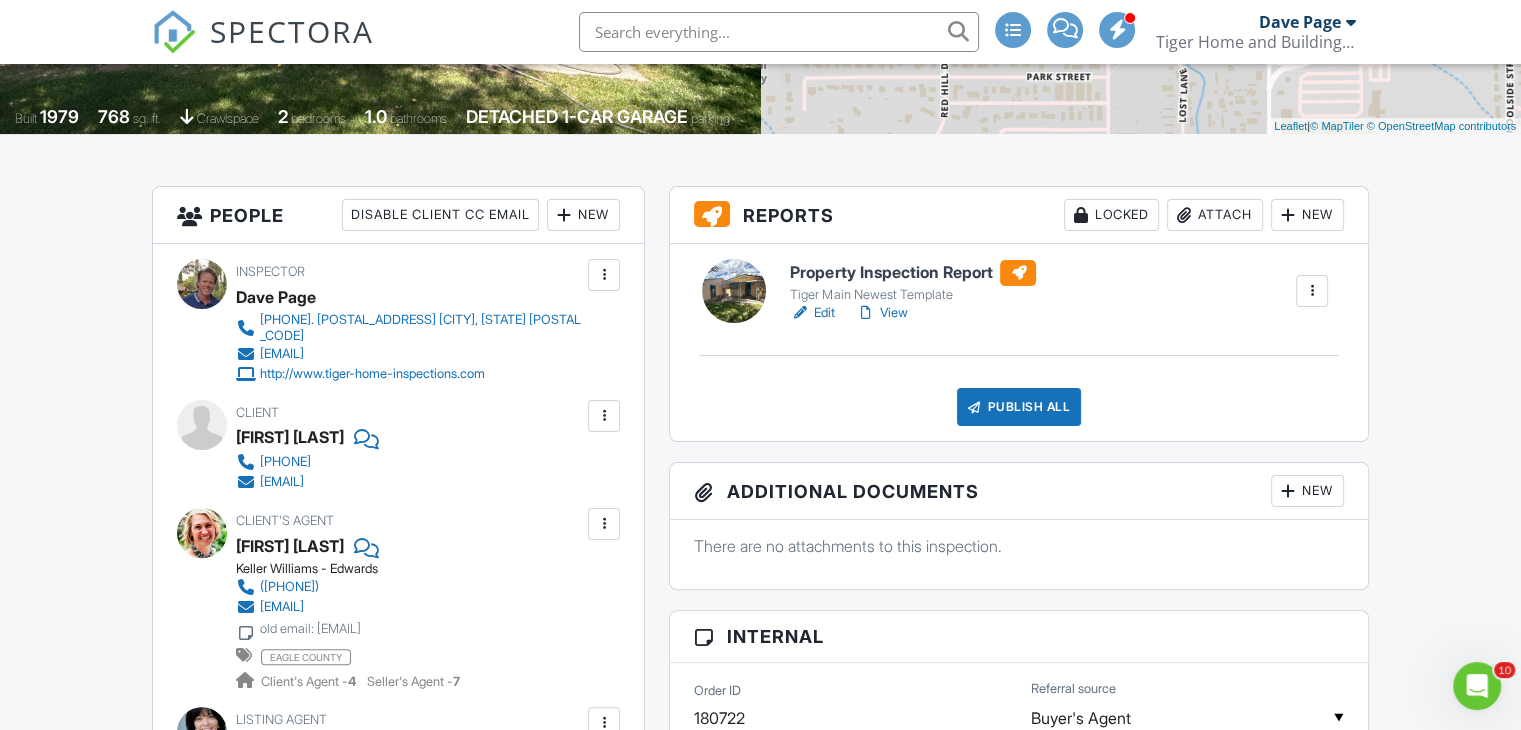 click on "View" at bounding box center (881, 313) 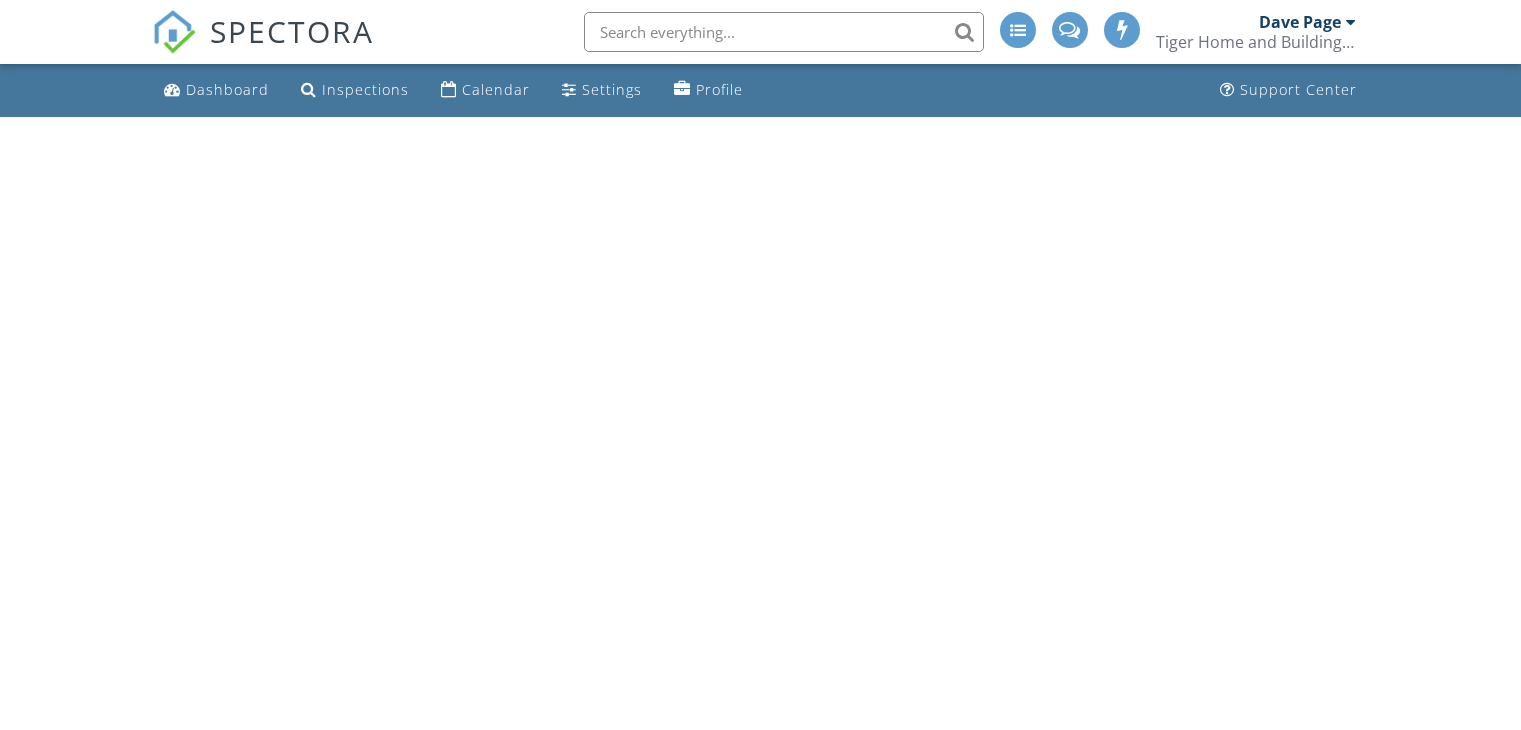 scroll, scrollTop: 0, scrollLeft: 0, axis: both 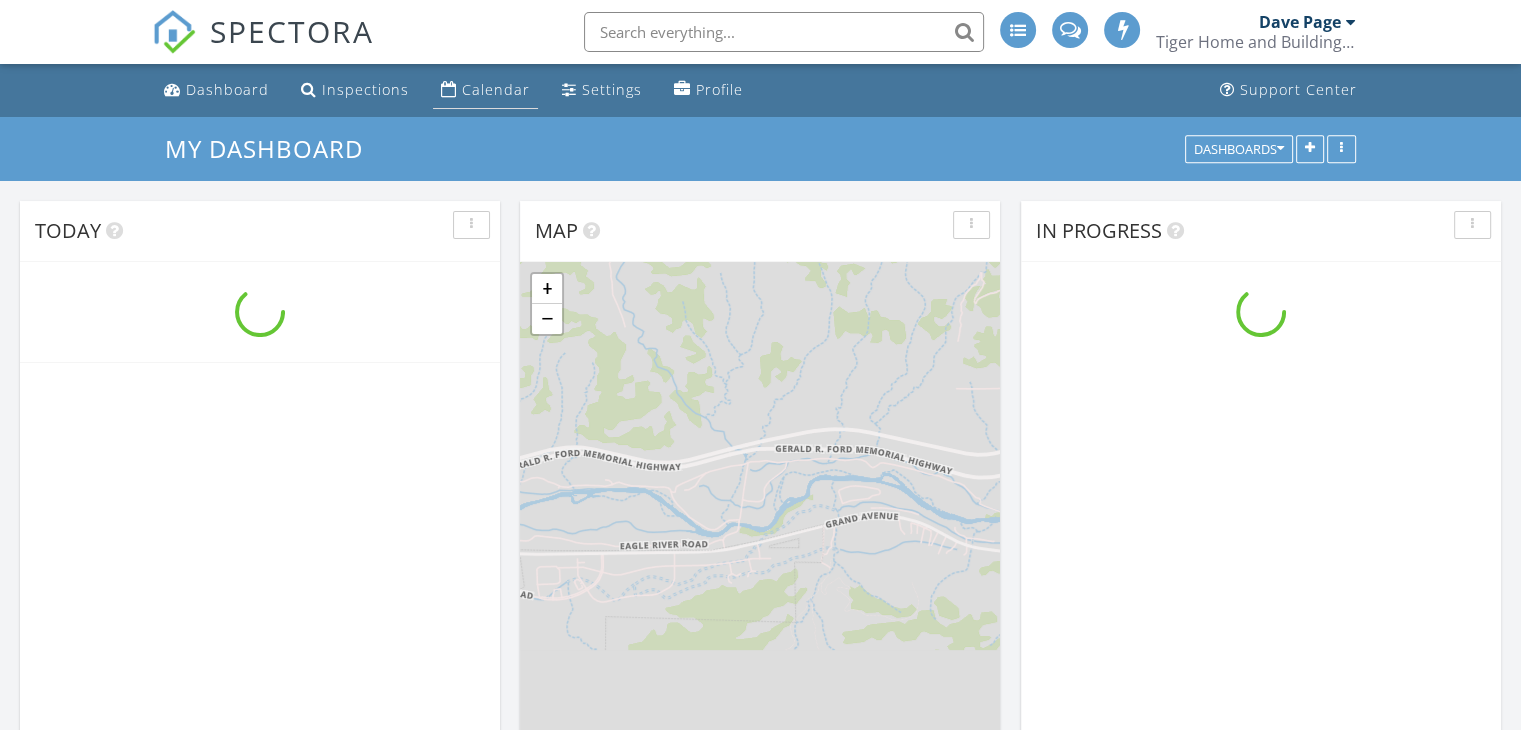 click on "Calendar" at bounding box center [496, 89] 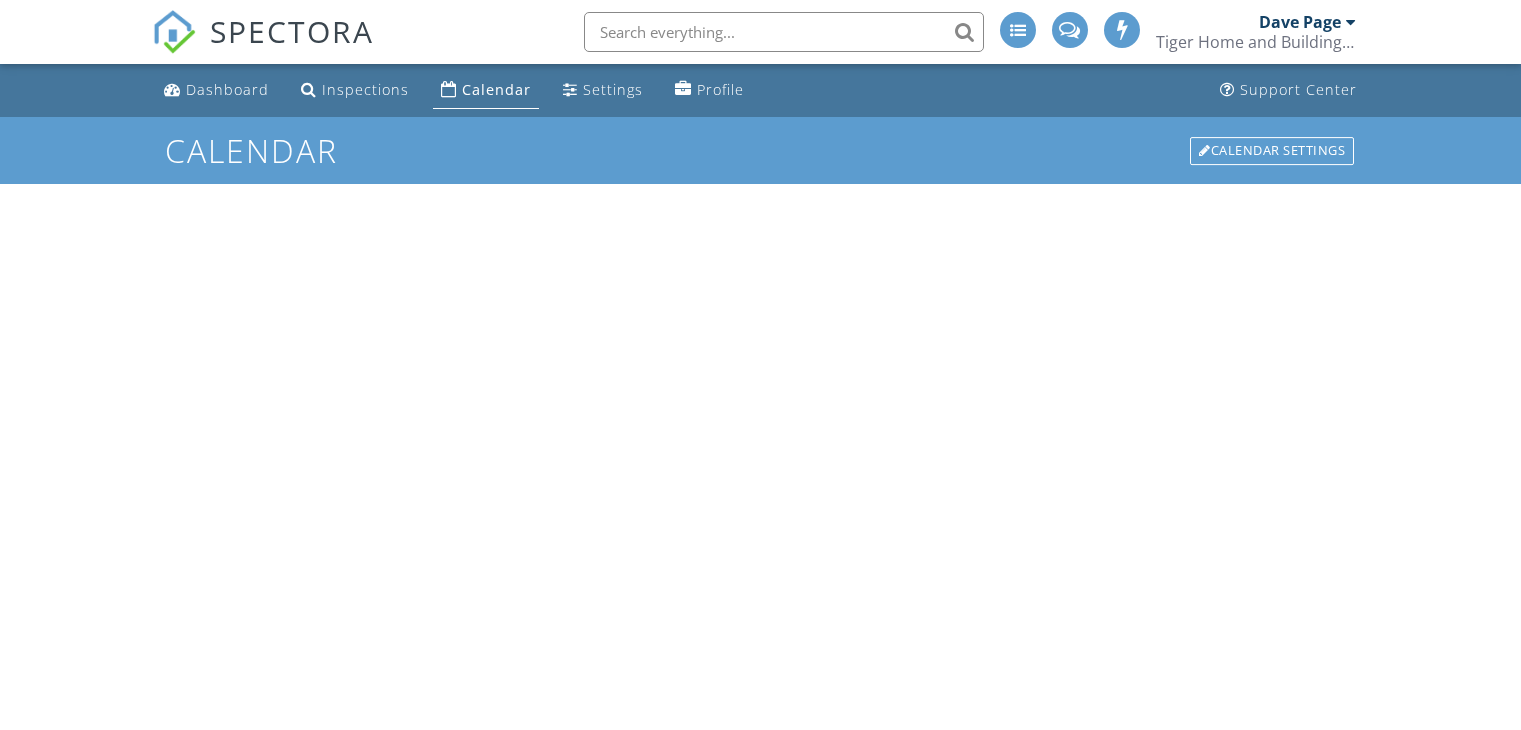scroll, scrollTop: 0, scrollLeft: 0, axis: both 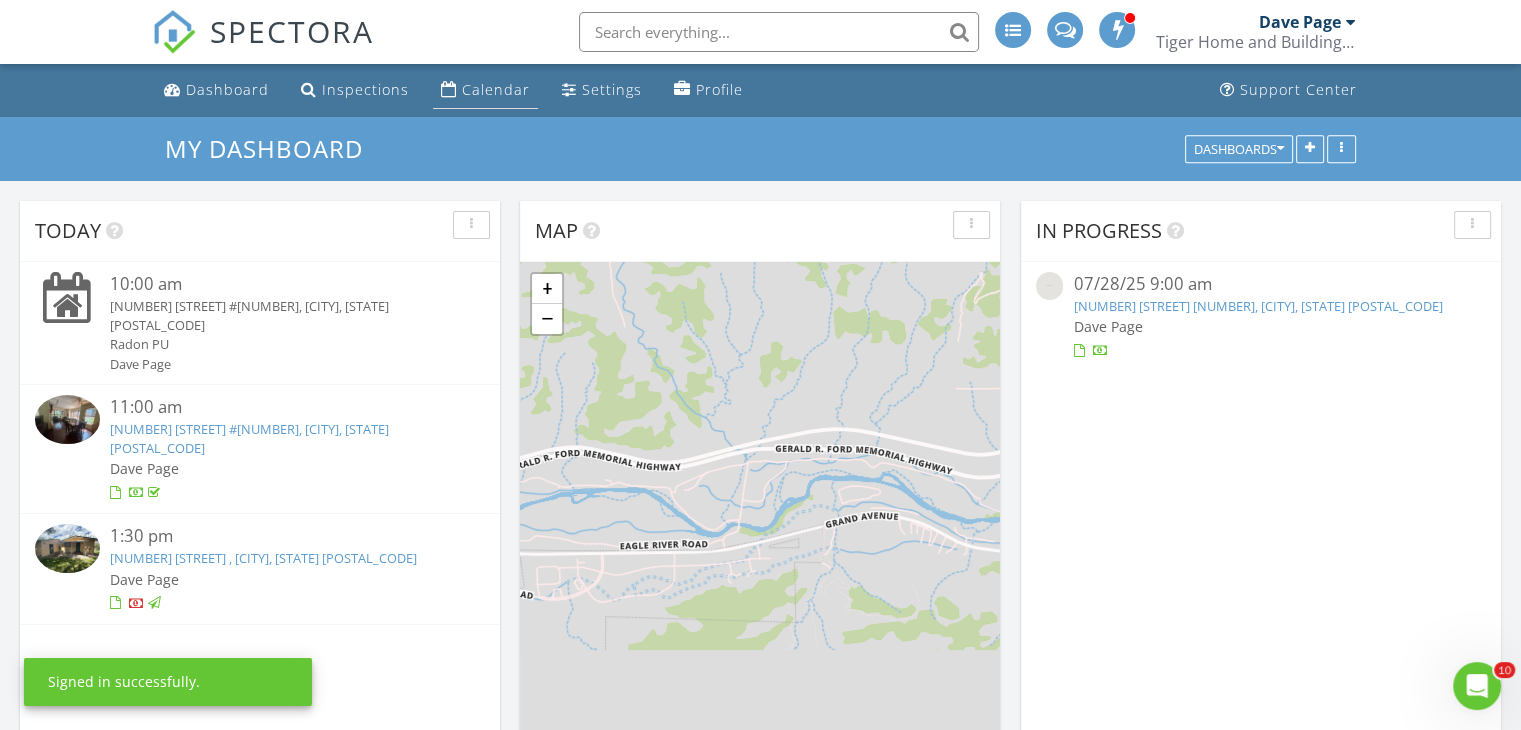 click on "Calendar" at bounding box center (496, 89) 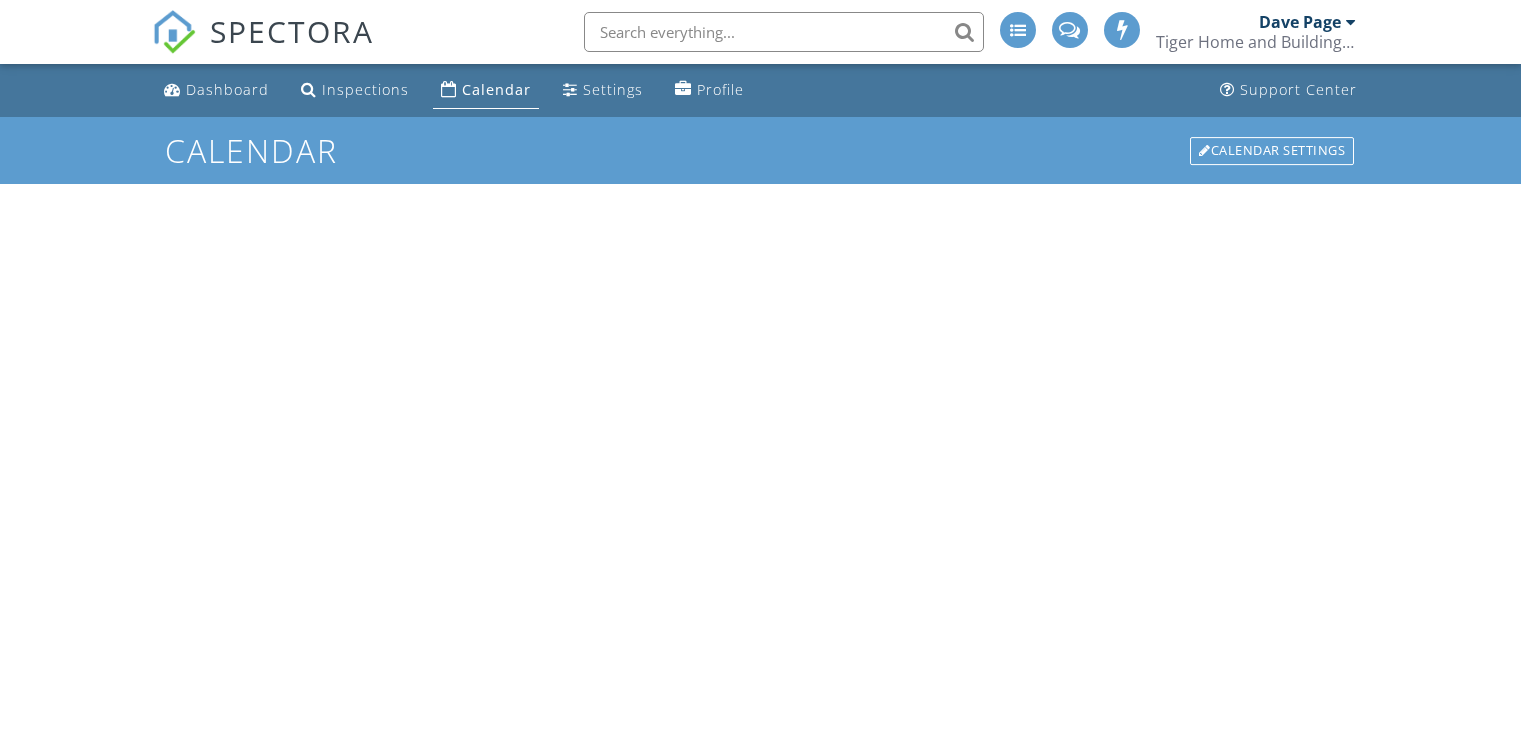 scroll, scrollTop: 0, scrollLeft: 0, axis: both 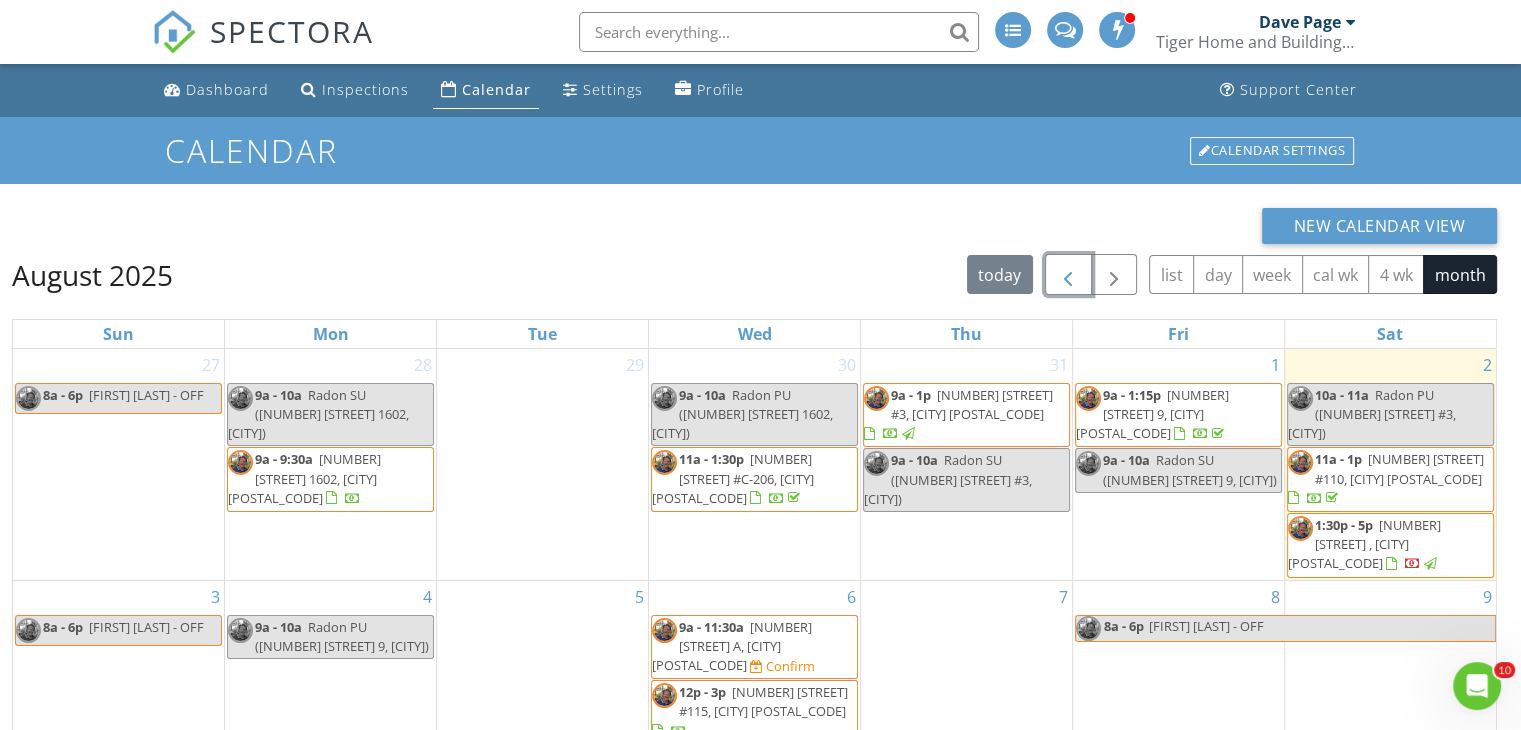 click at bounding box center (1068, 275) 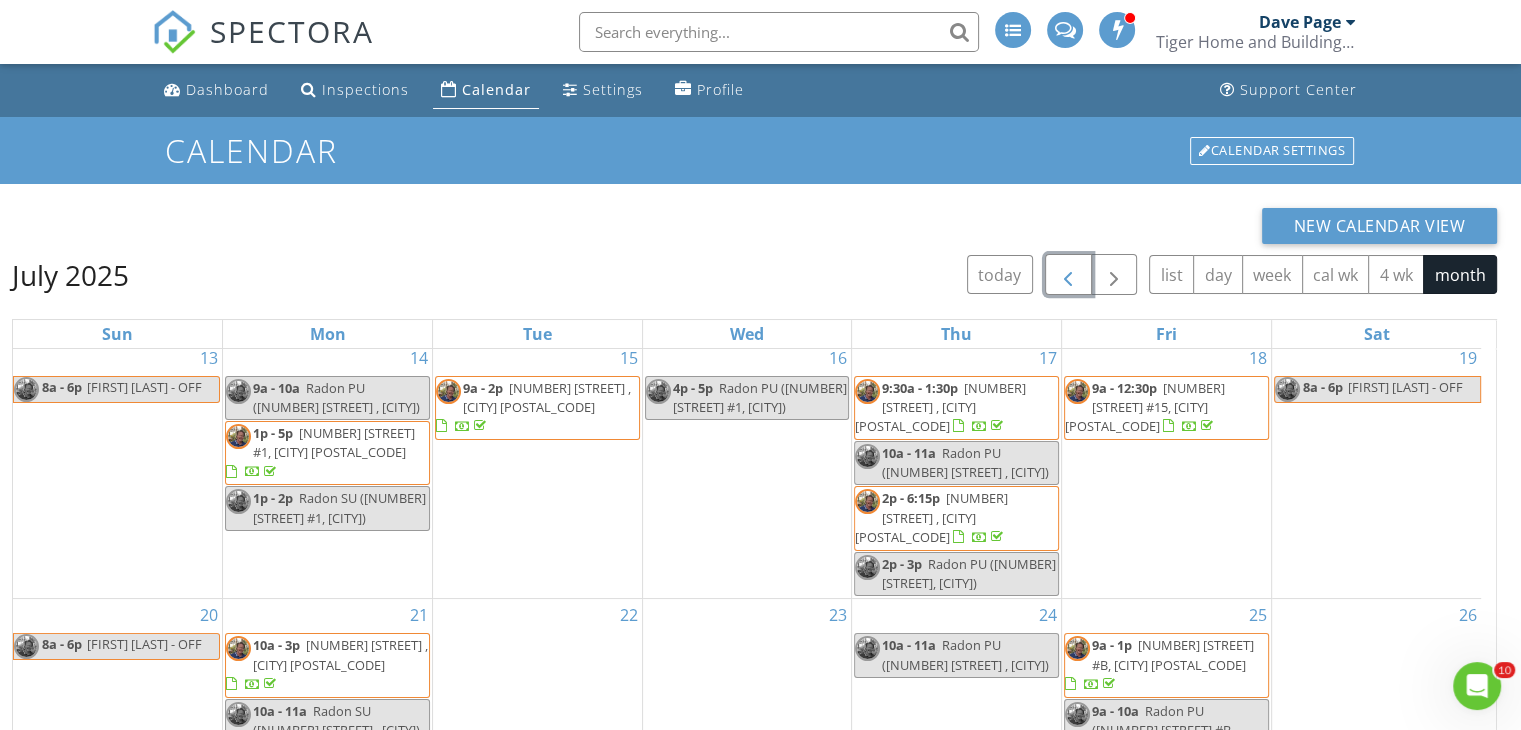 scroll, scrollTop: 315, scrollLeft: 0, axis: vertical 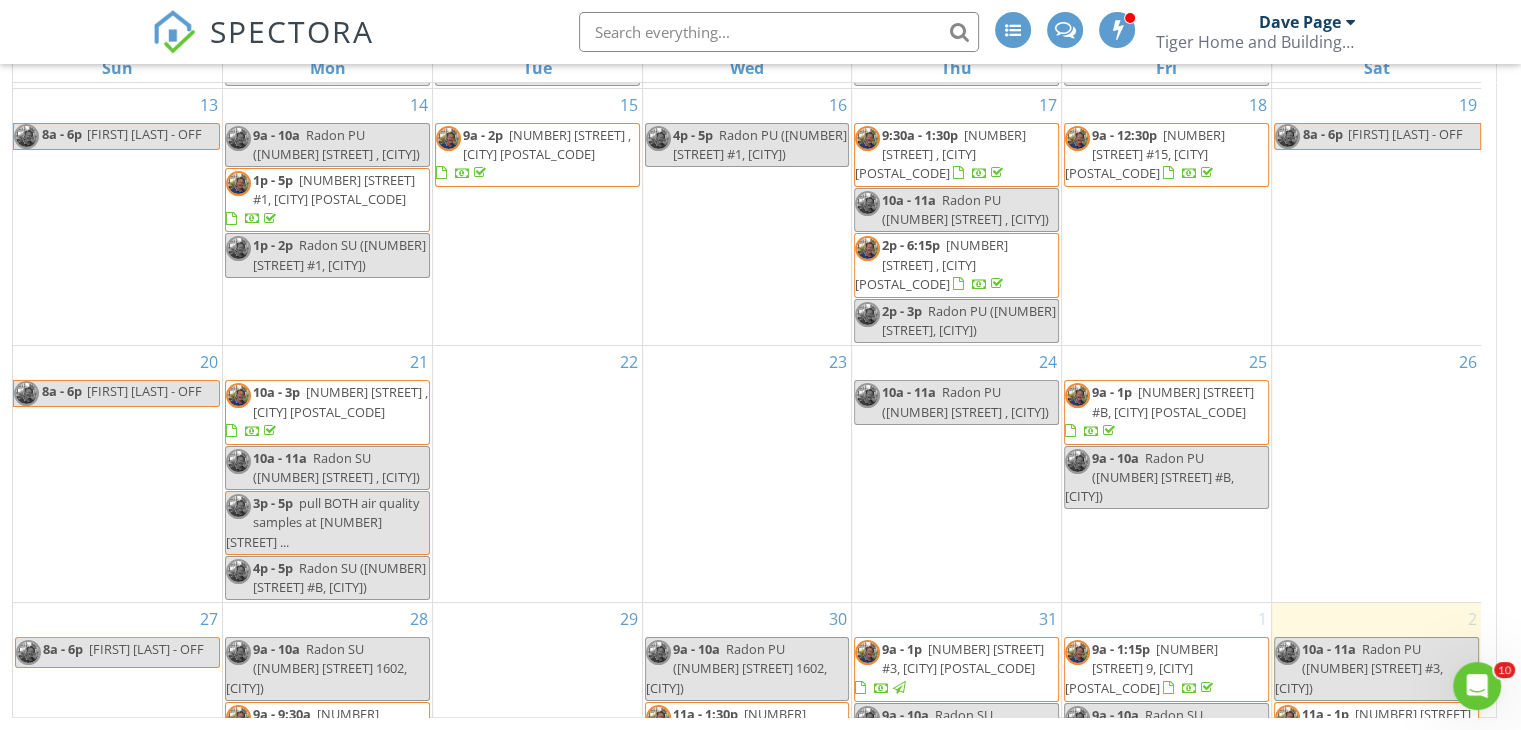 click on "4030 Big Horn Rd #B, Vail 81657" at bounding box center (1173, 401) 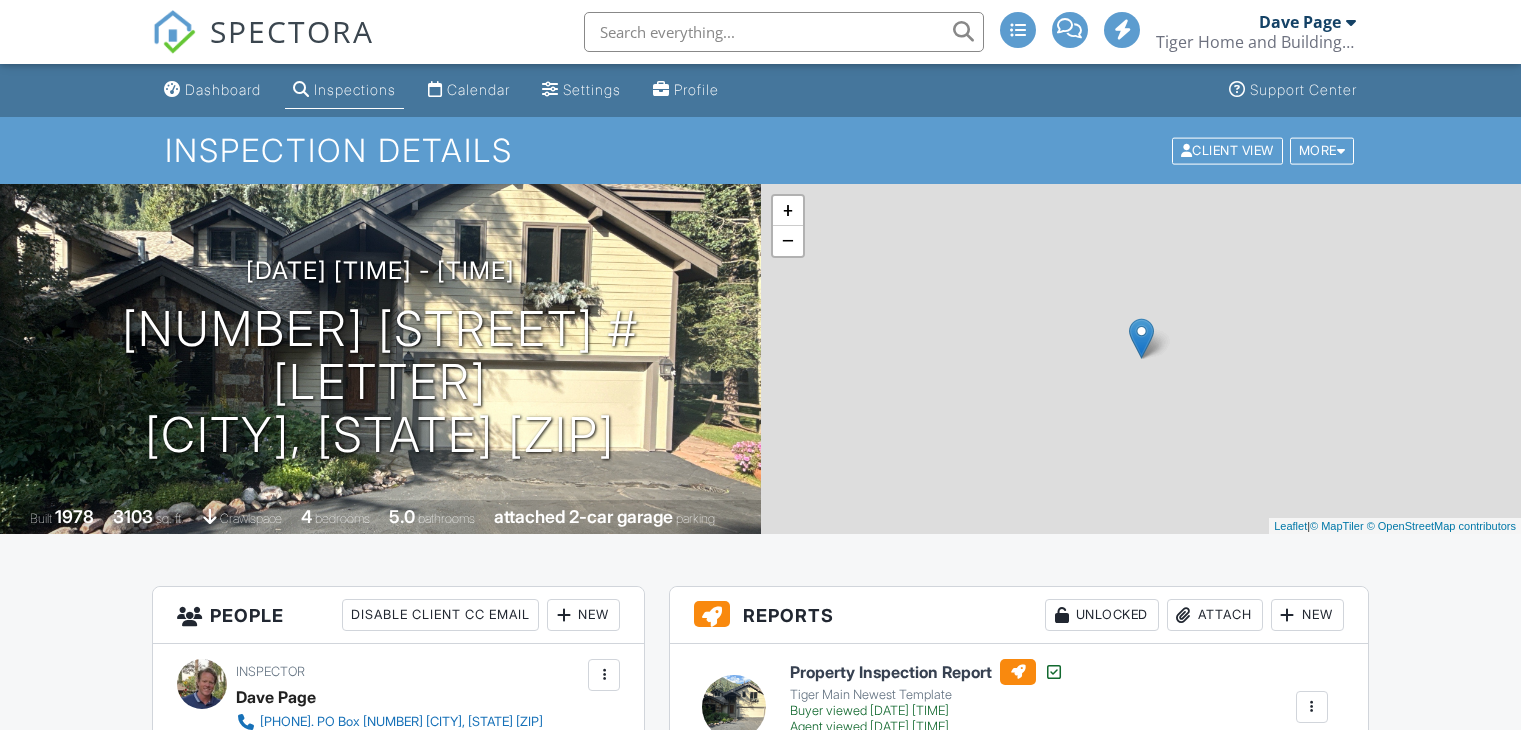 scroll, scrollTop: 0, scrollLeft: 0, axis: both 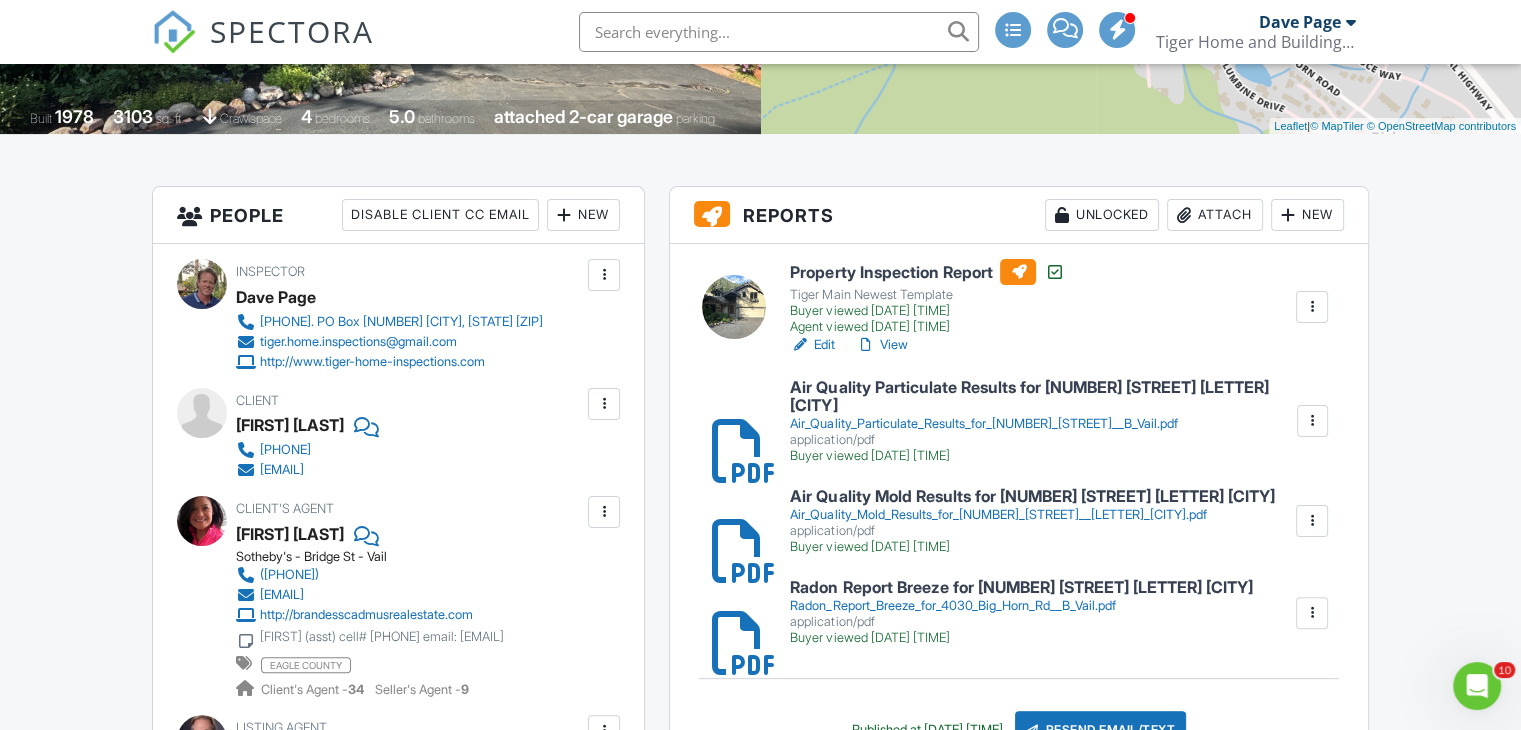 click on "Air_Quality_Mold_Results_for_[NUMBER]_[STREET]__[LETTER]_[CITY].pdf" at bounding box center [1032, 515] 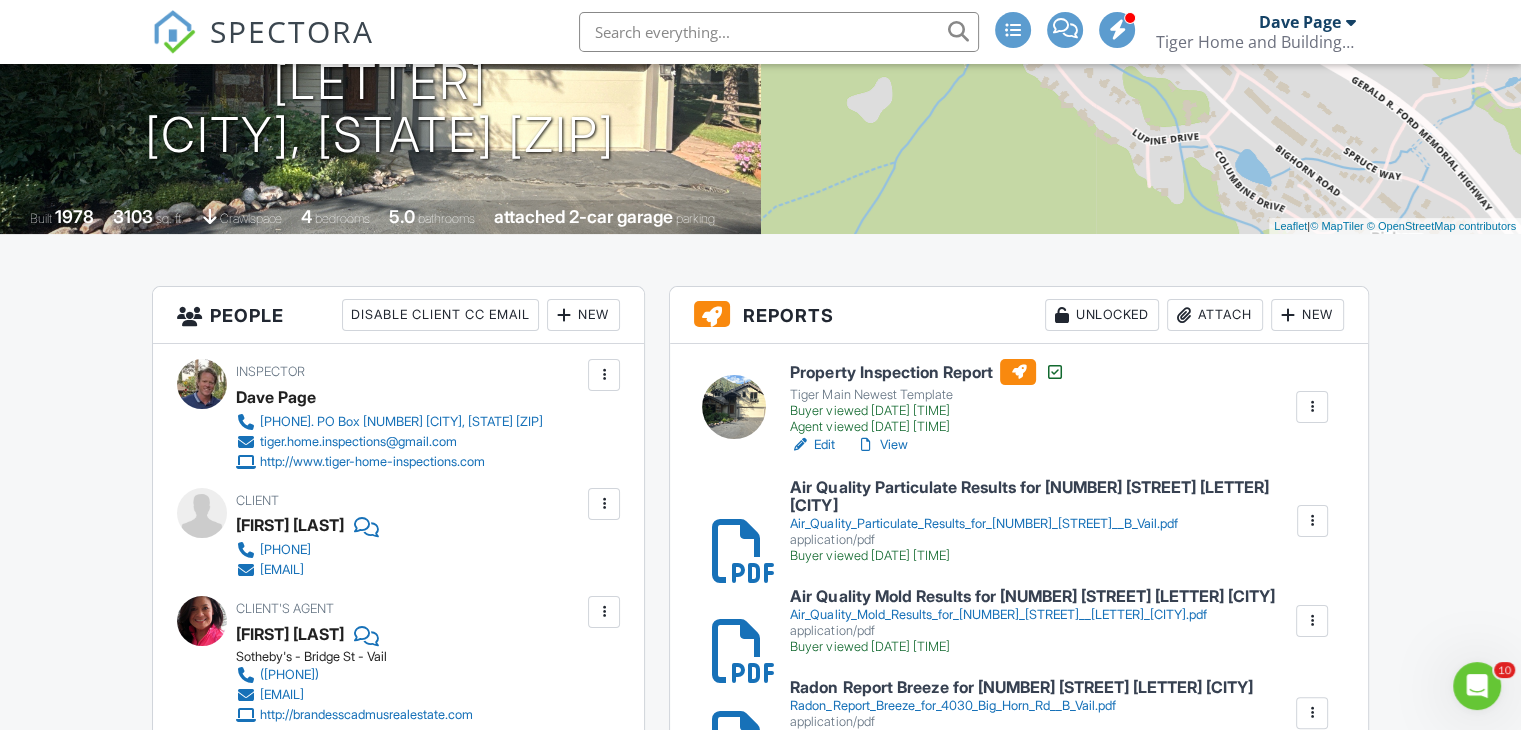 scroll, scrollTop: 500, scrollLeft: 0, axis: vertical 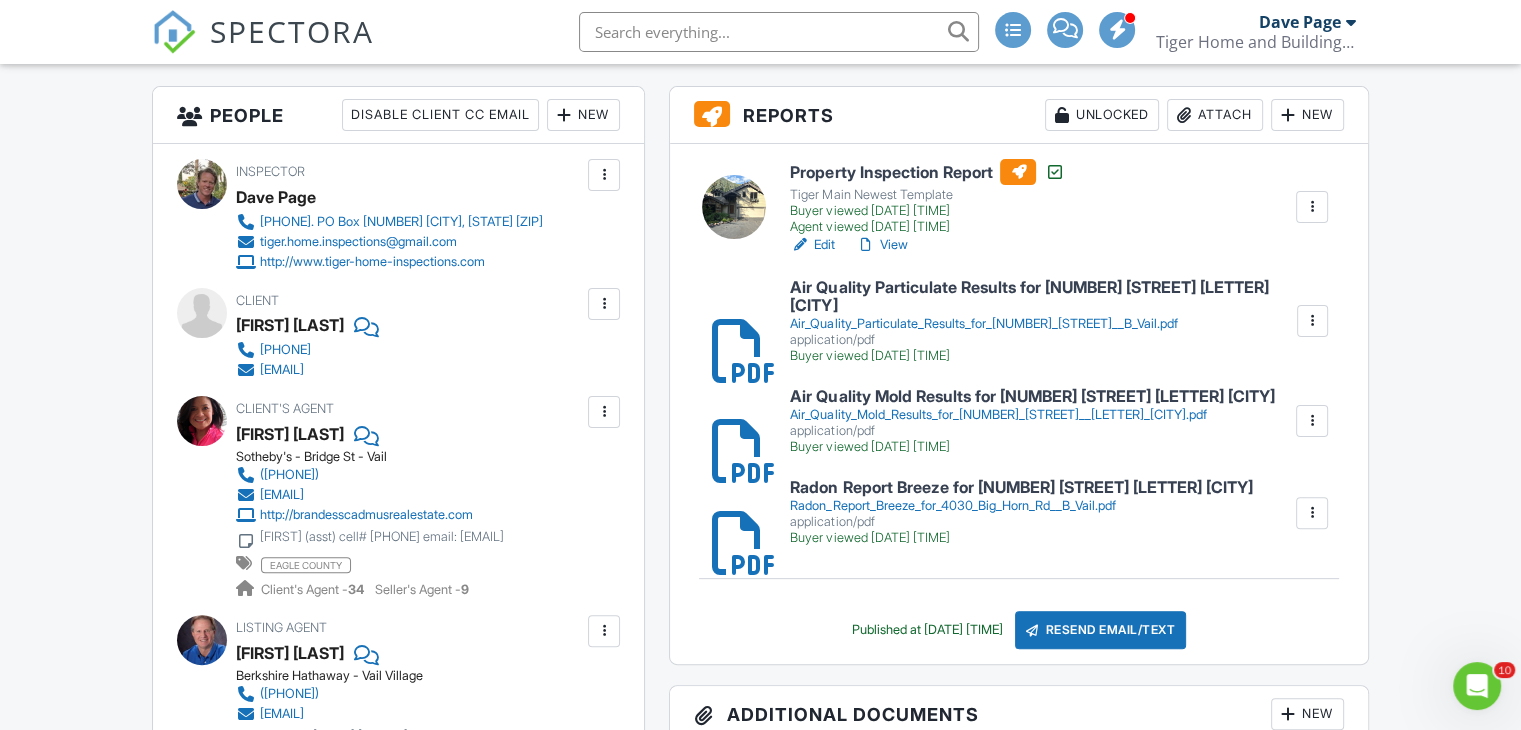 click on "Radon_Report_Breeze_for_4030_Big_Horn_Rd__B_Vail.pdf" at bounding box center [1021, 506] 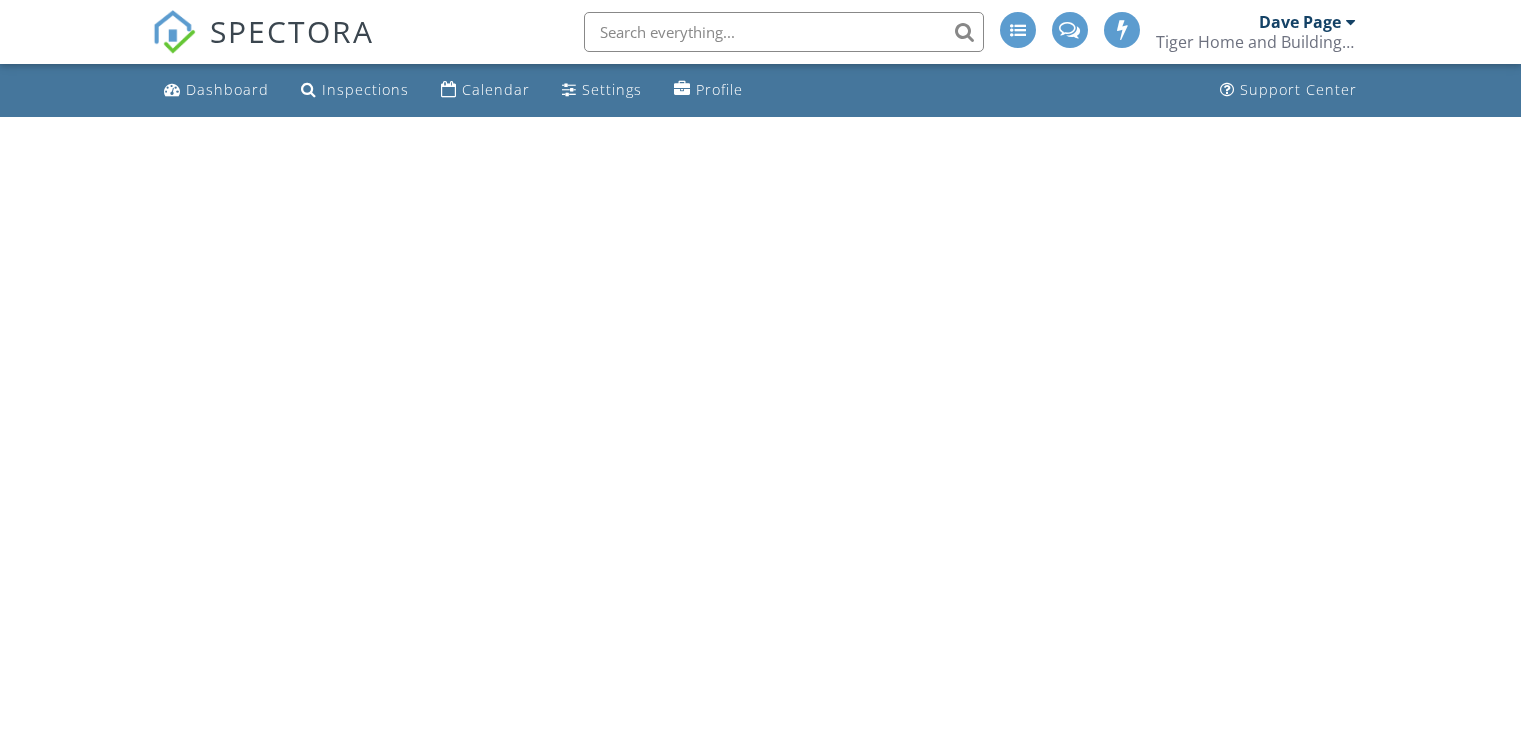 scroll, scrollTop: 0, scrollLeft: 0, axis: both 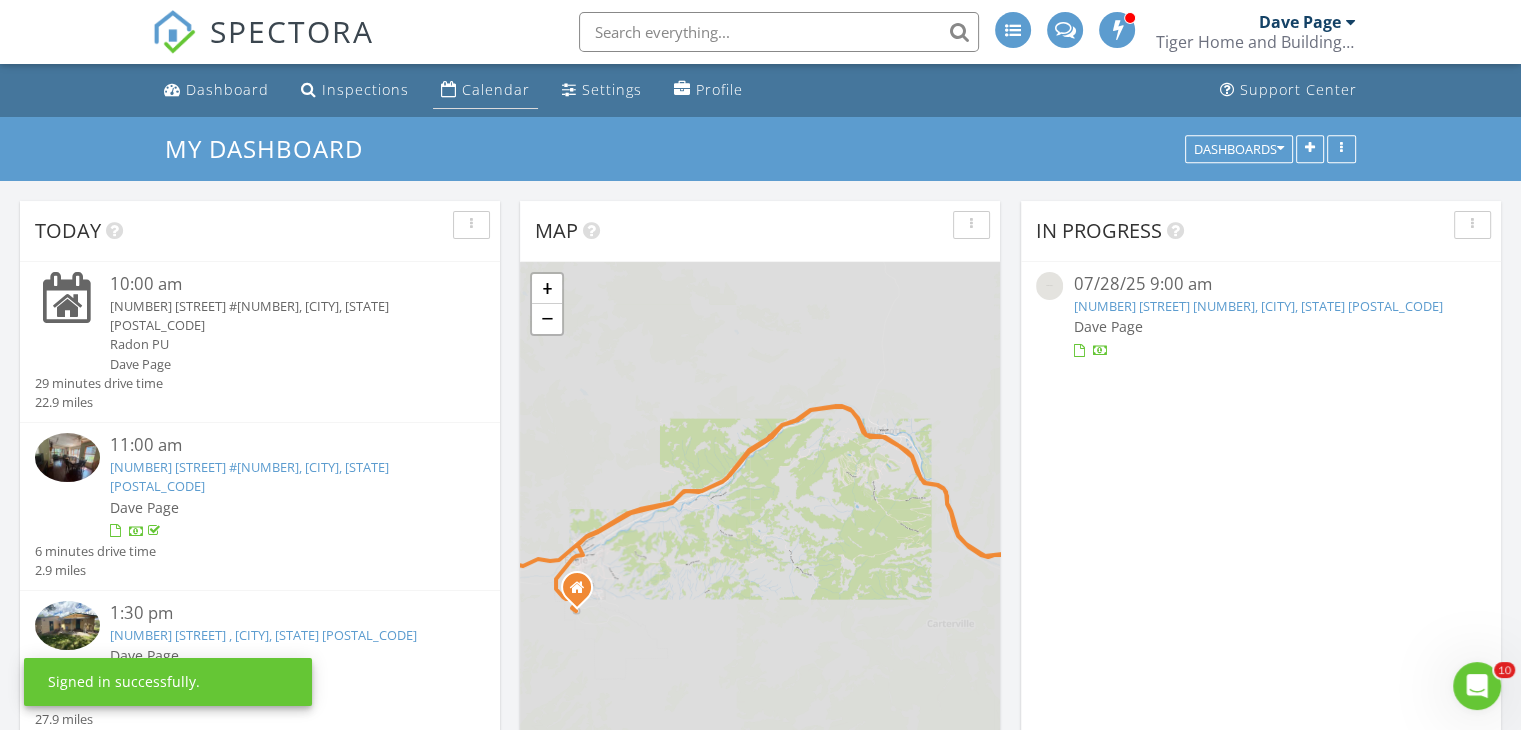 click on "Calendar" at bounding box center (485, 90) 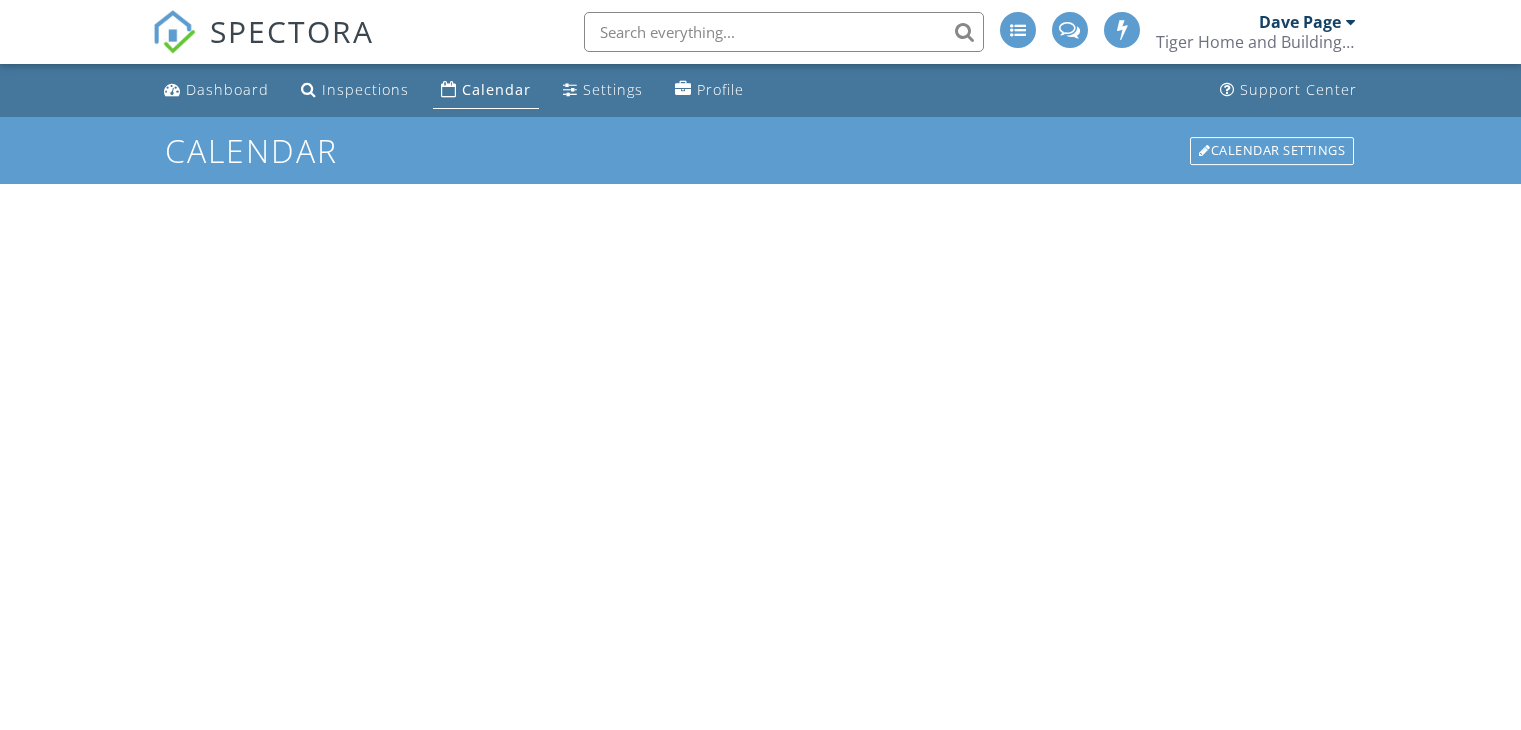 scroll, scrollTop: 0, scrollLeft: 0, axis: both 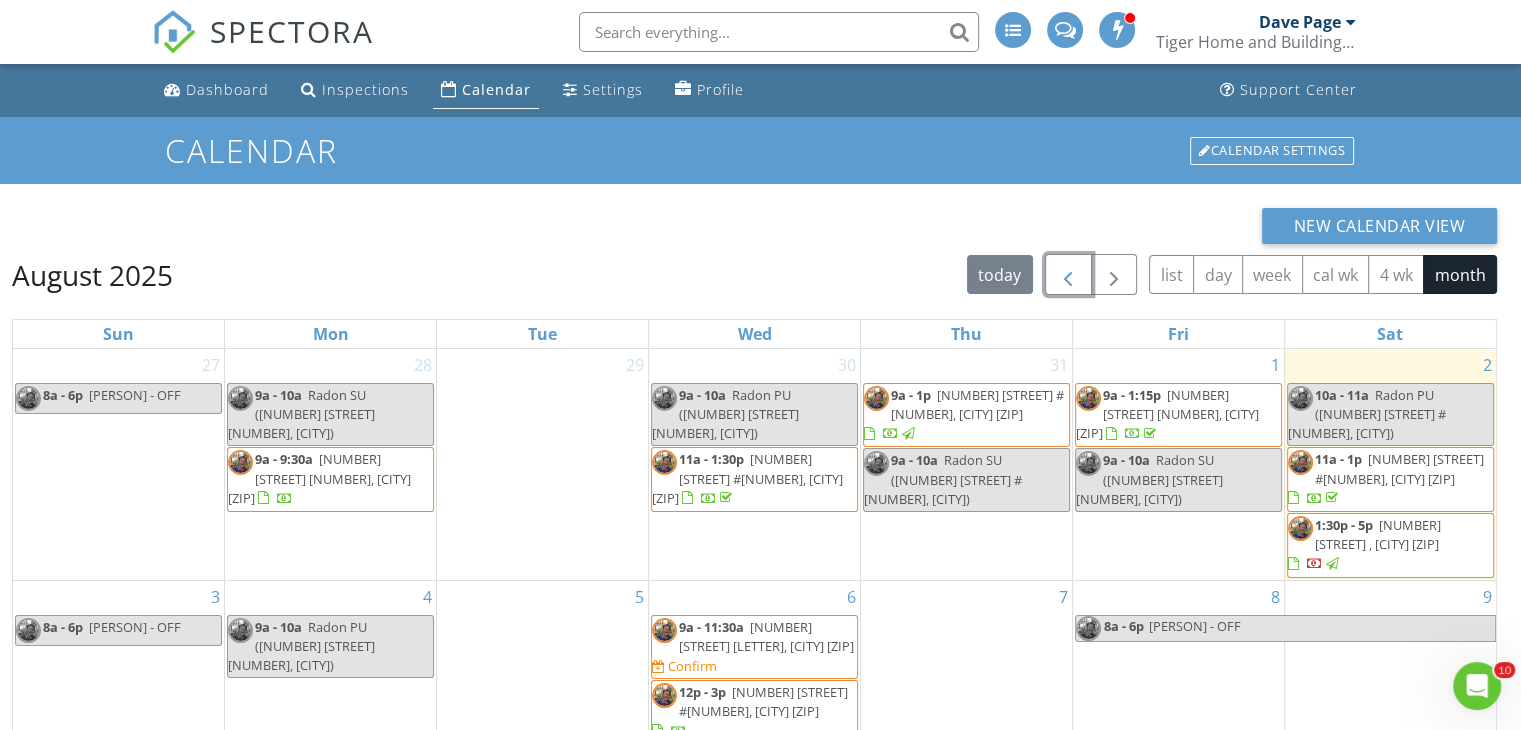 click at bounding box center (1068, 275) 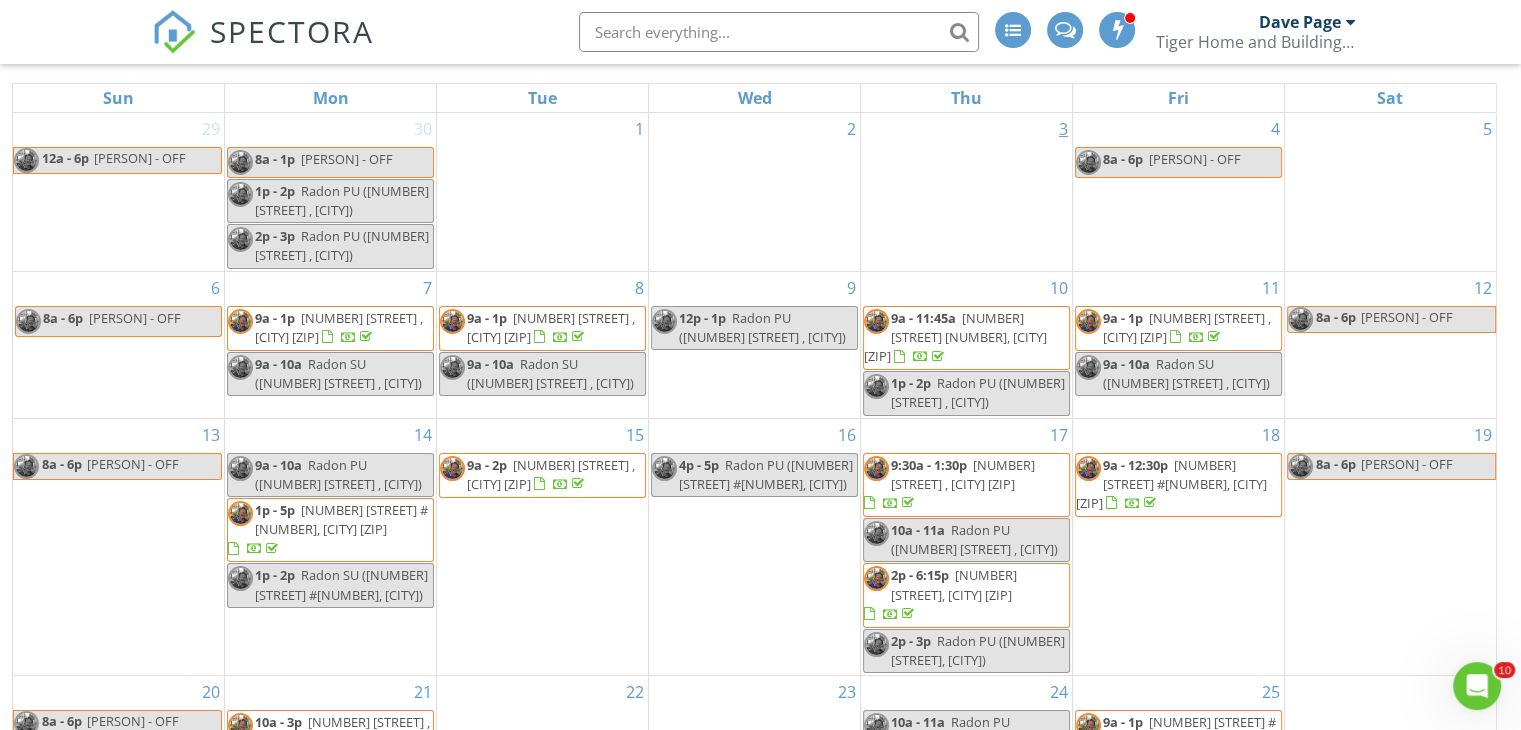 scroll, scrollTop: 266, scrollLeft: 0, axis: vertical 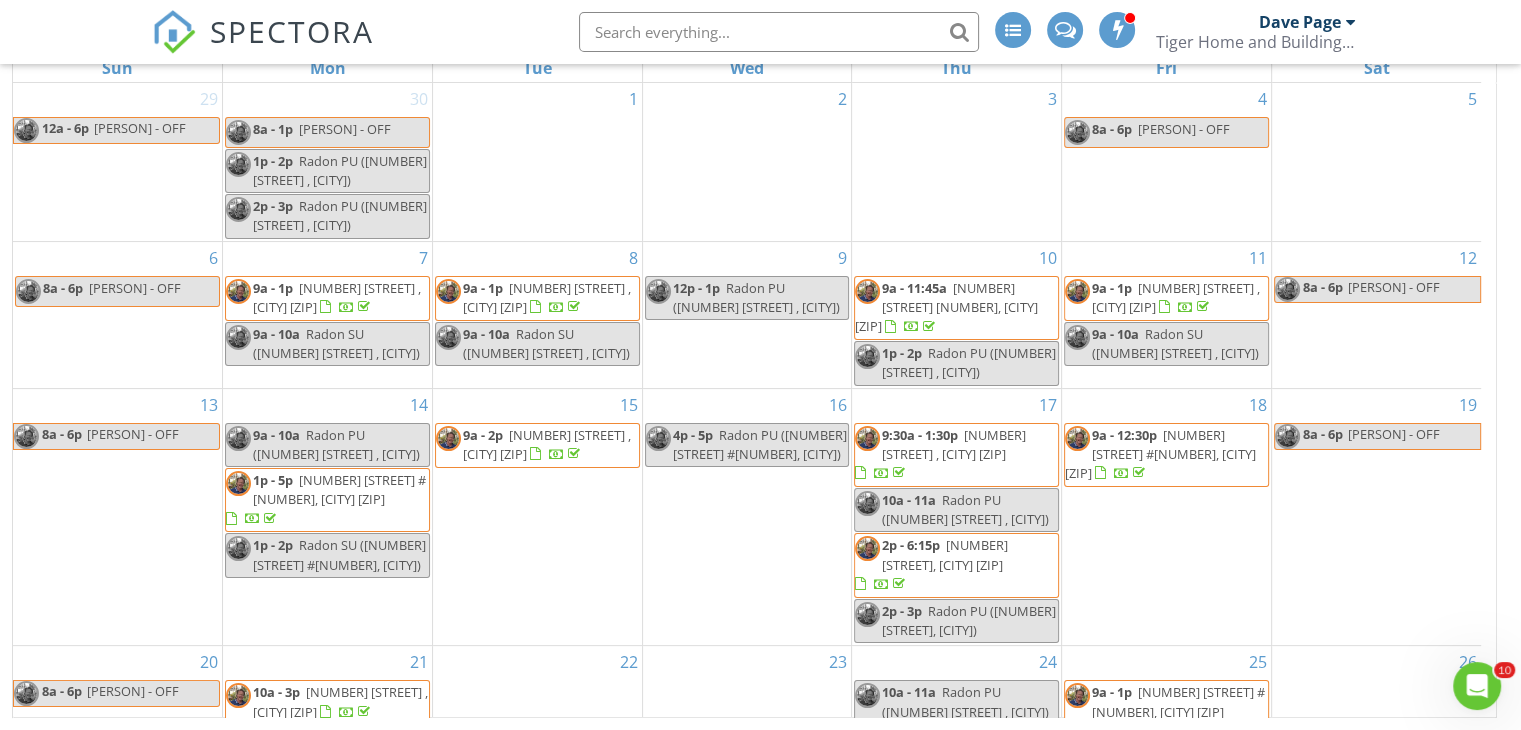 click on "[NUMBER] [STREET] #[NUMBER], [CITY] [ZIP]" at bounding box center (1178, 701) 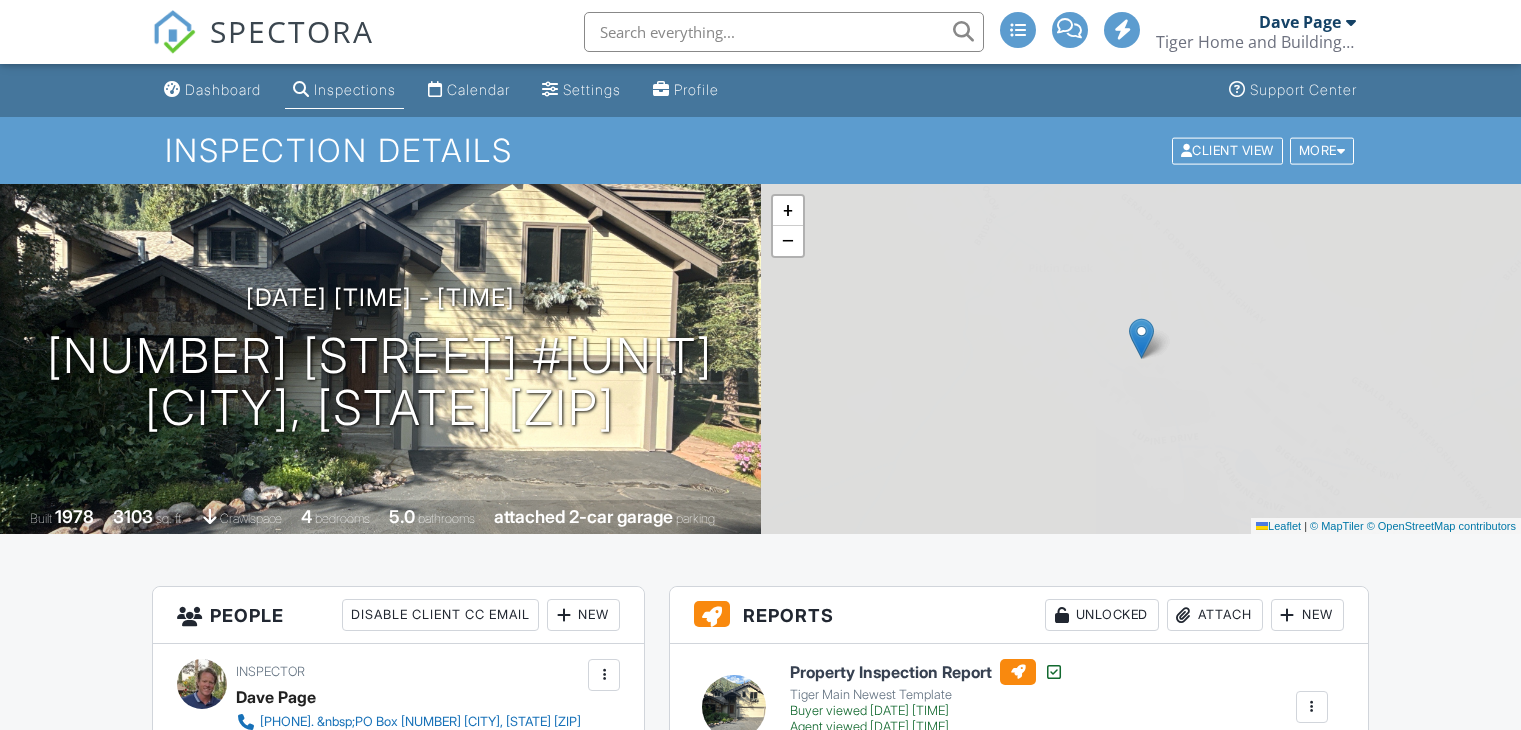 scroll, scrollTop: 0, scrollLeft: 0, axis: both 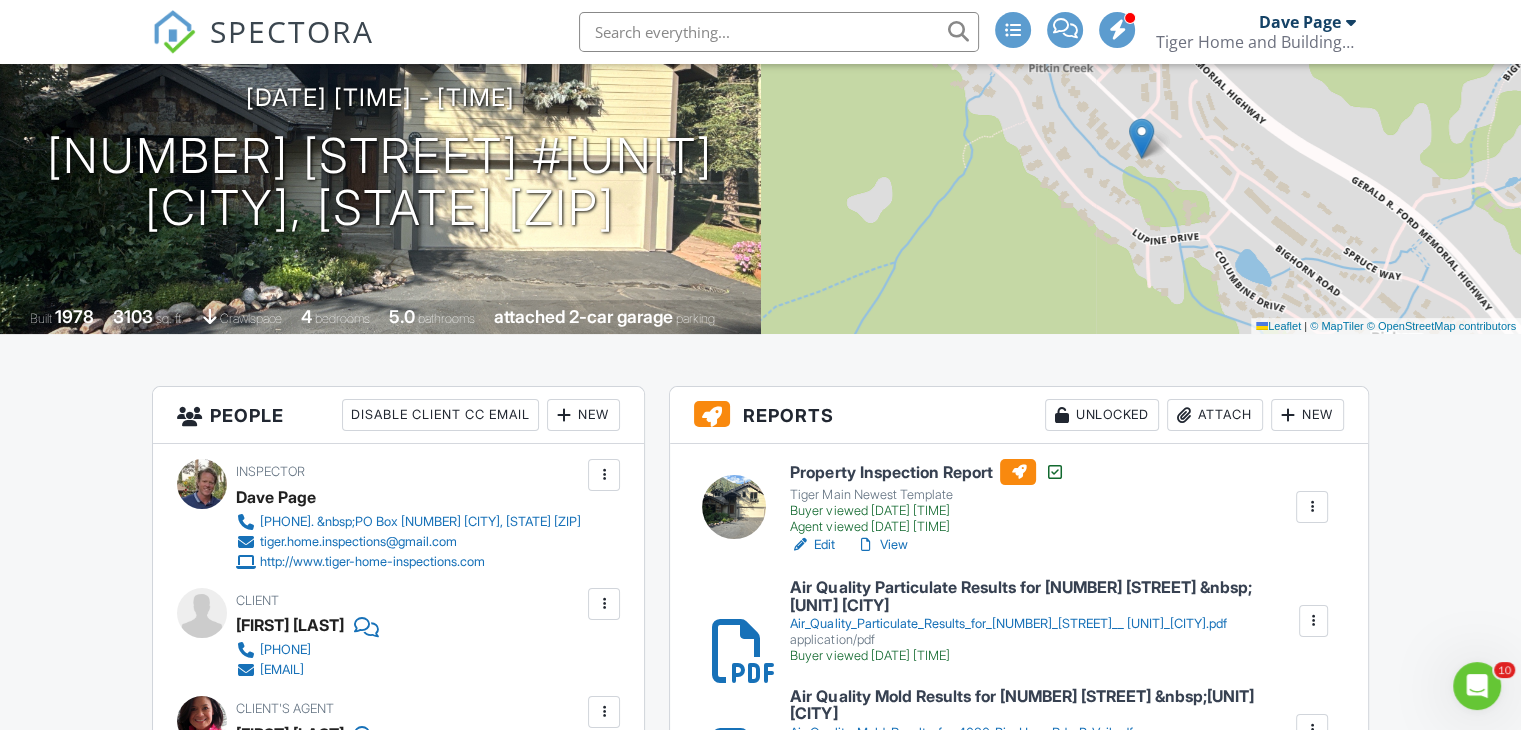 click on "View" at bounding box center (881, 545) 